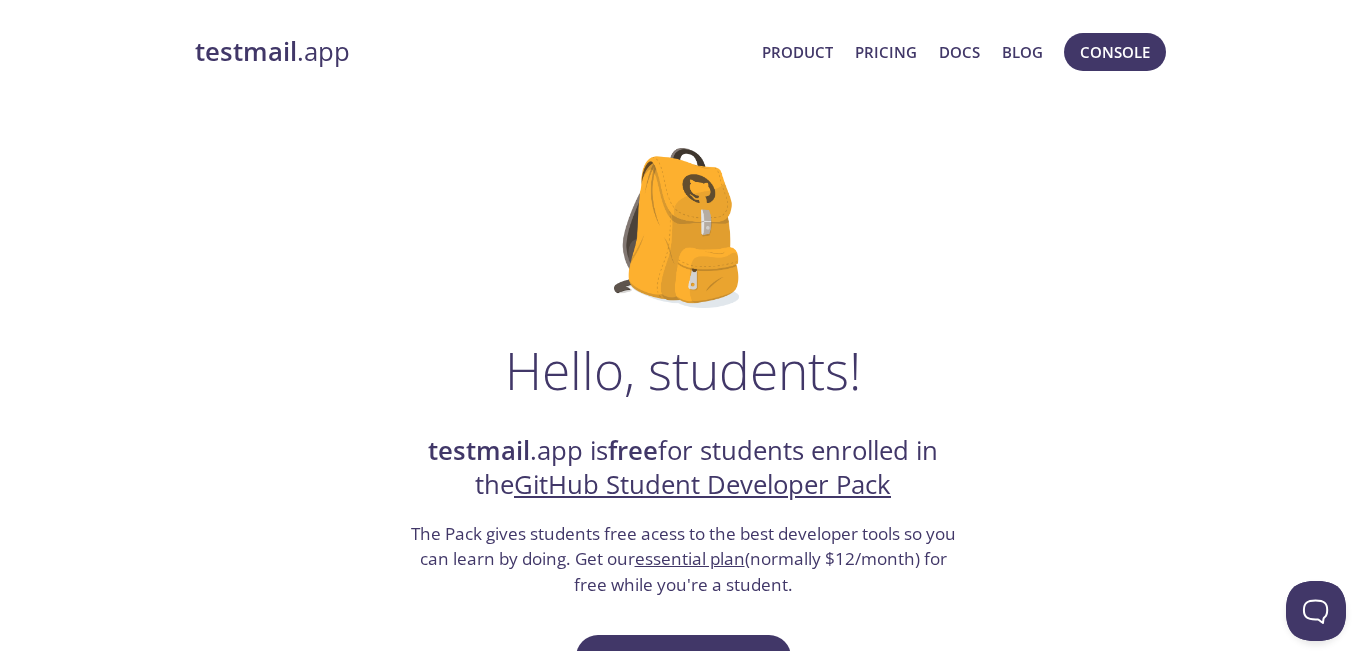 scroll, scrollTop: 0, scrollLeft: 0, axis: both 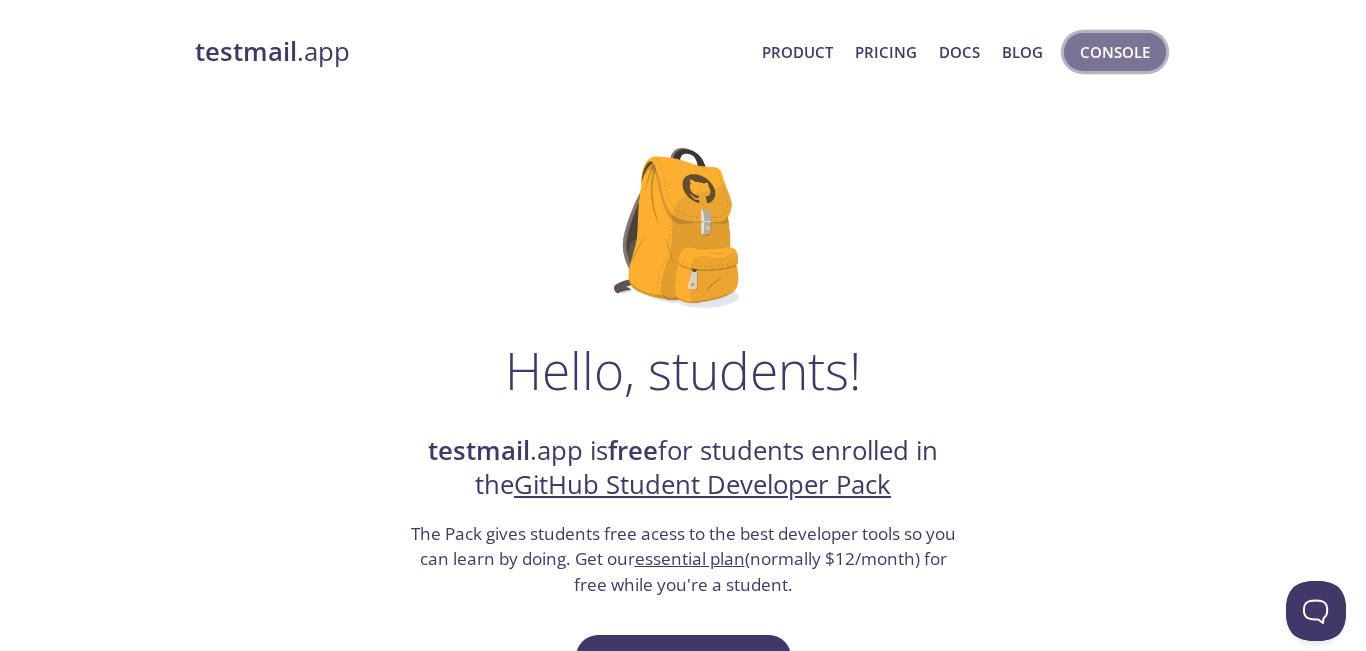 click on "Console" at bounding box center [1115, 52] 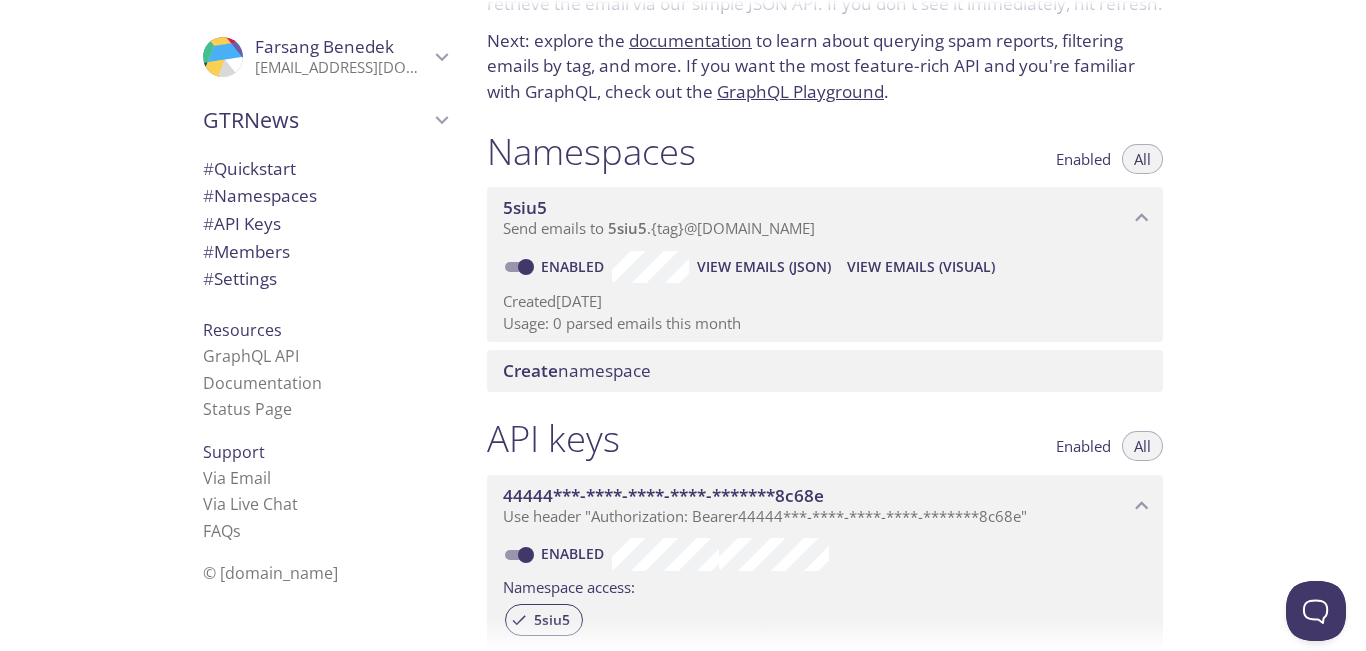 scroll, scrollTop: 23, scrollLeft: 0, axis: vertical 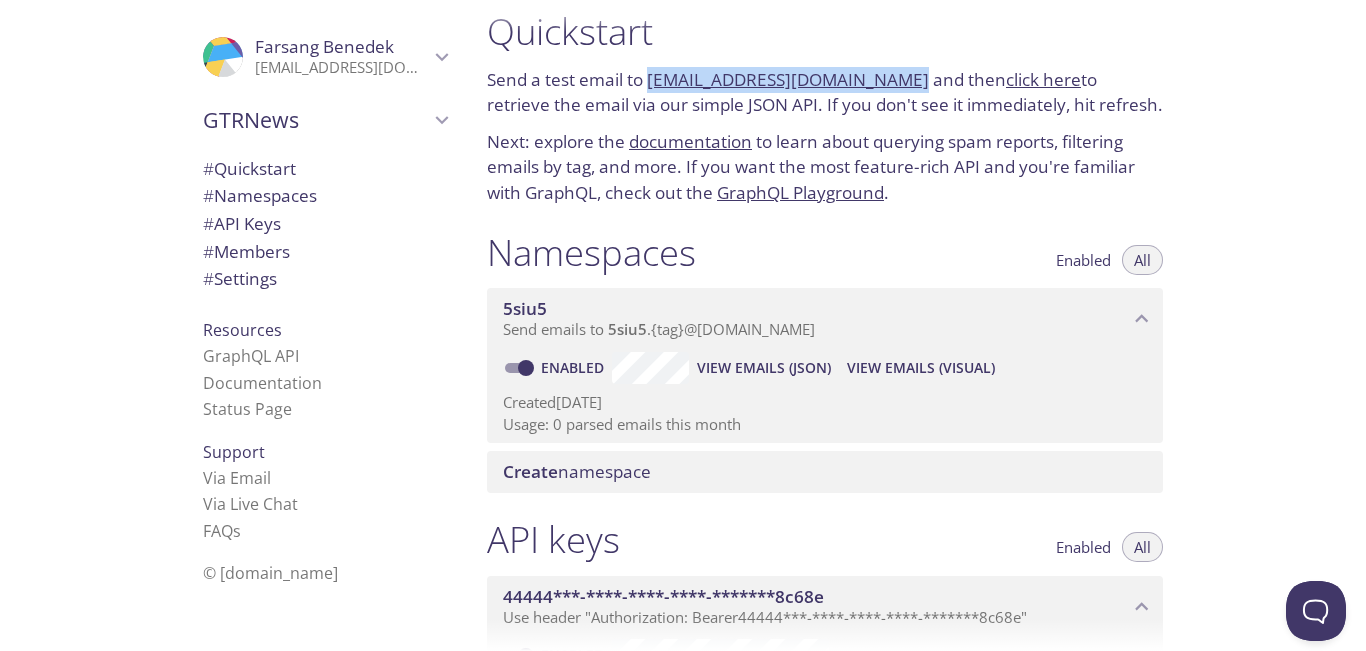 drag, startPoint x: 648, startPoint y: 84, endPoint x: 890, endPoint y: 77, distance: 242.10121 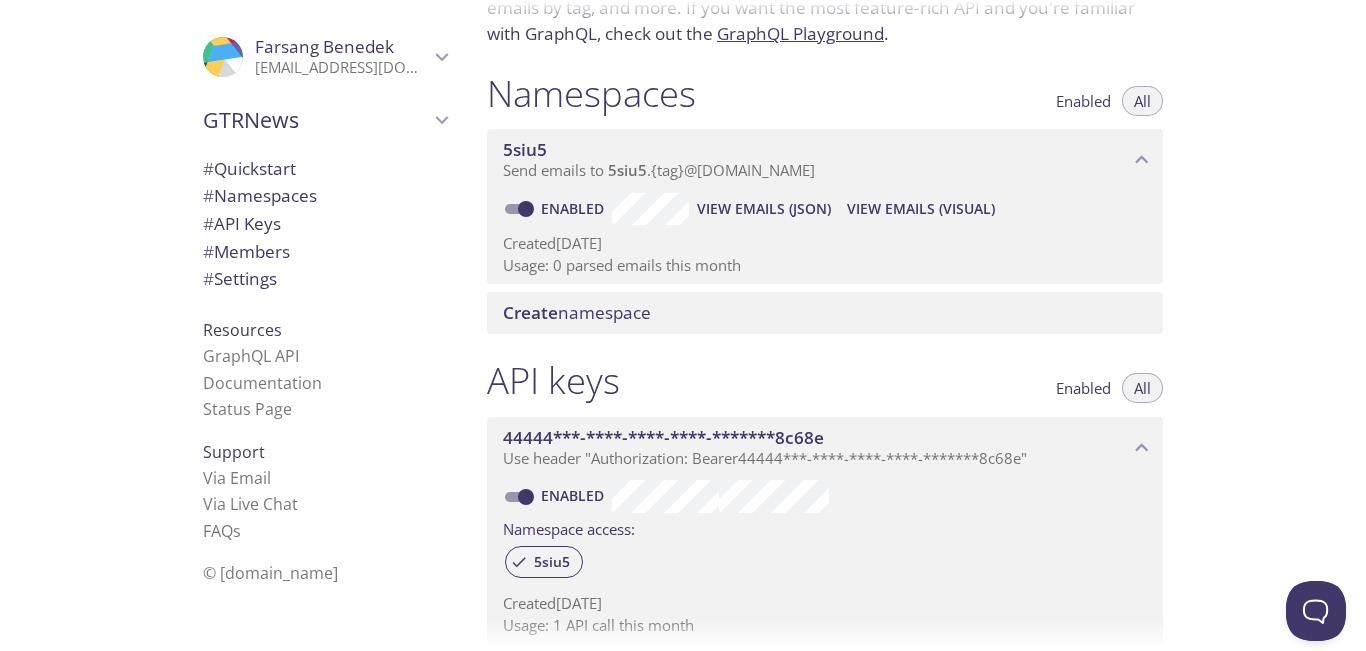 scroll, scrollTop: 0, scrollLeft: 0, axis: both 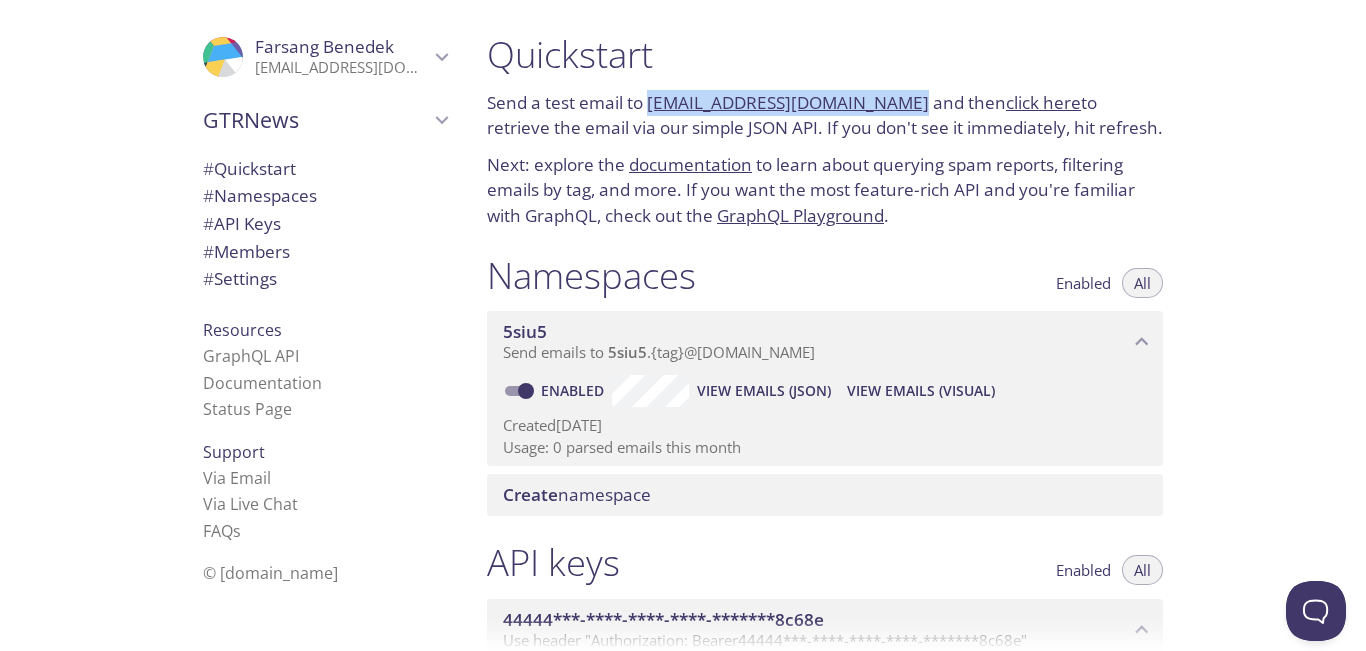 click on "View Emails (Visual)" at bounding box center [921, 391] 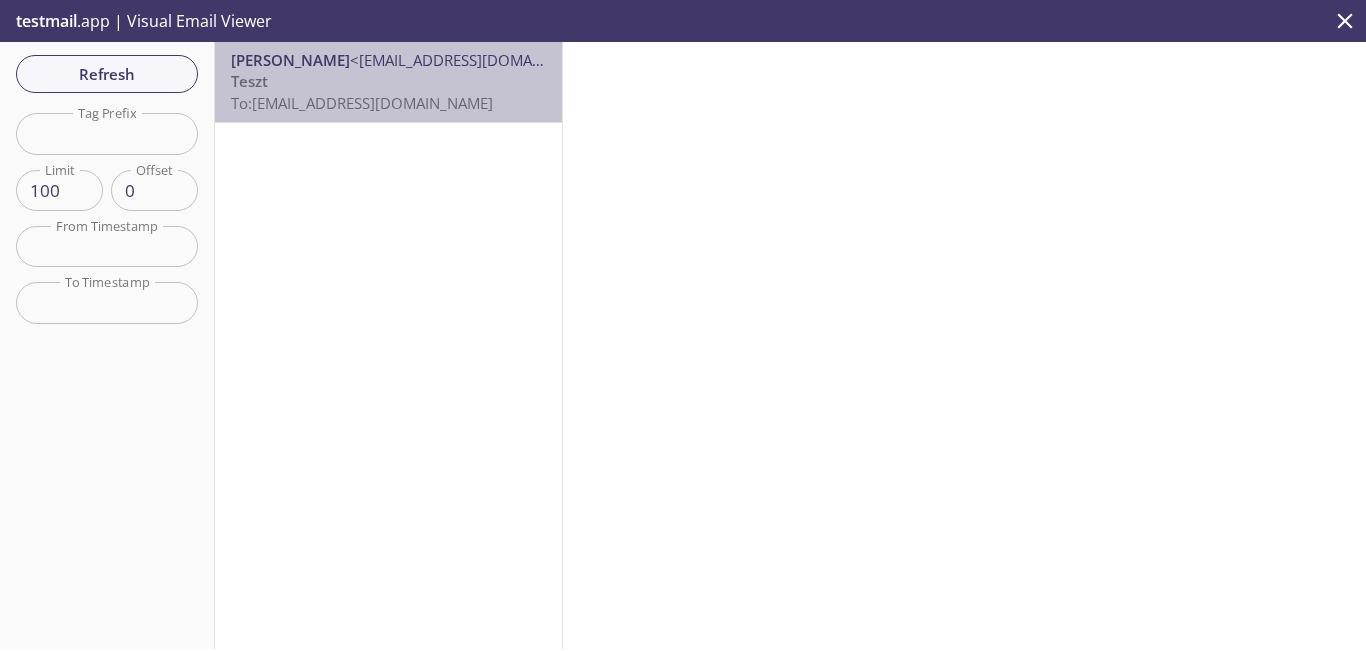click on "To:  [EMAIL_ADDRESS][DOMAIN_NAME]" at bounding box center (362, 103) 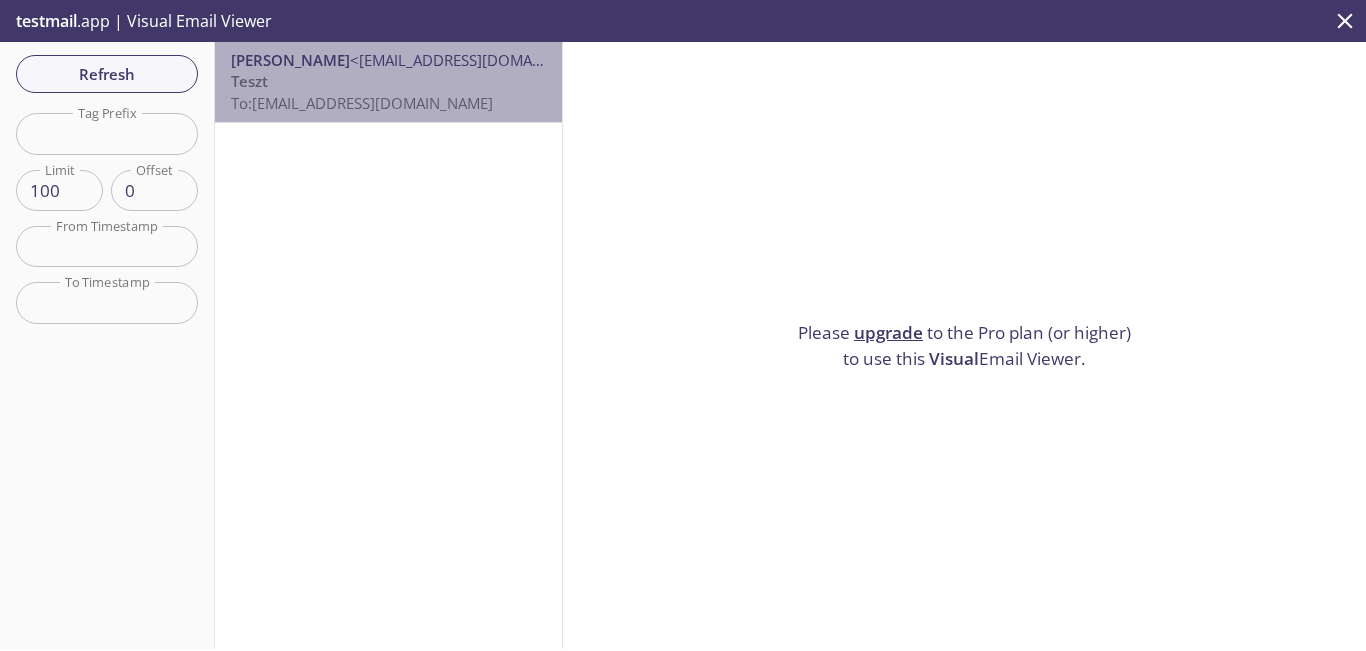 click on "<[EMAIL_ADDRESS][DOMAIN_NAME]>" at bounding box center (479, 60) 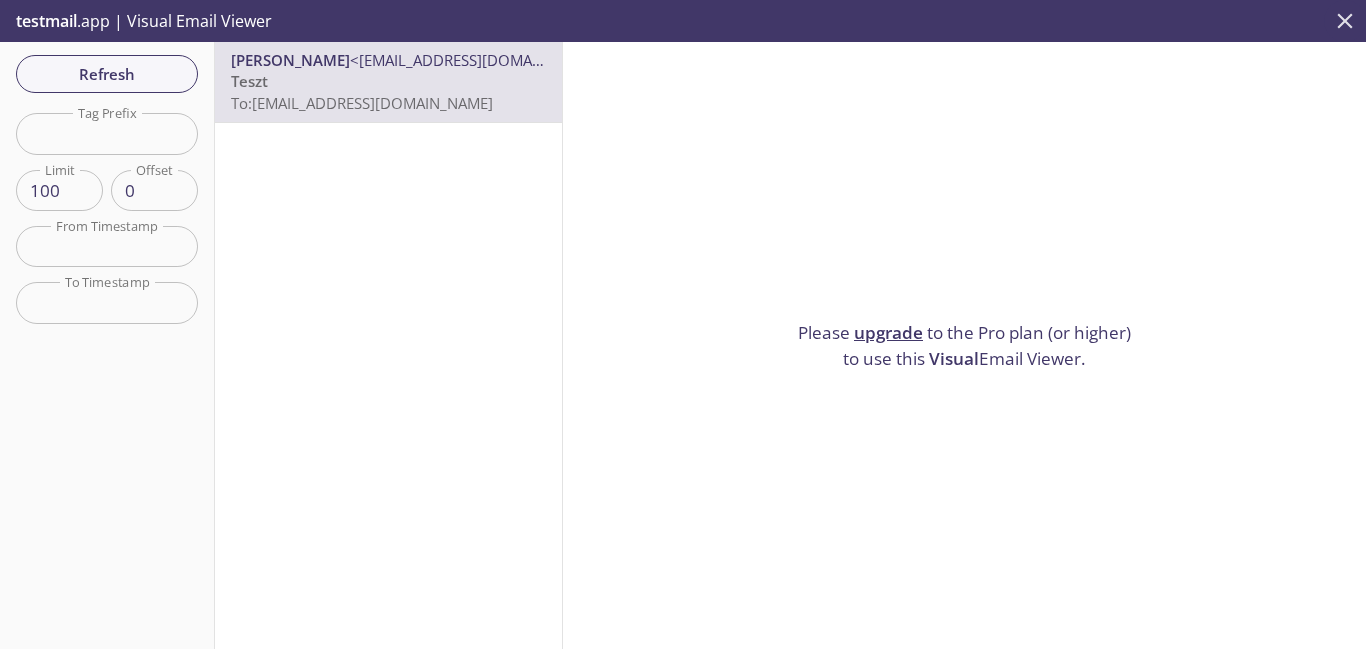 click 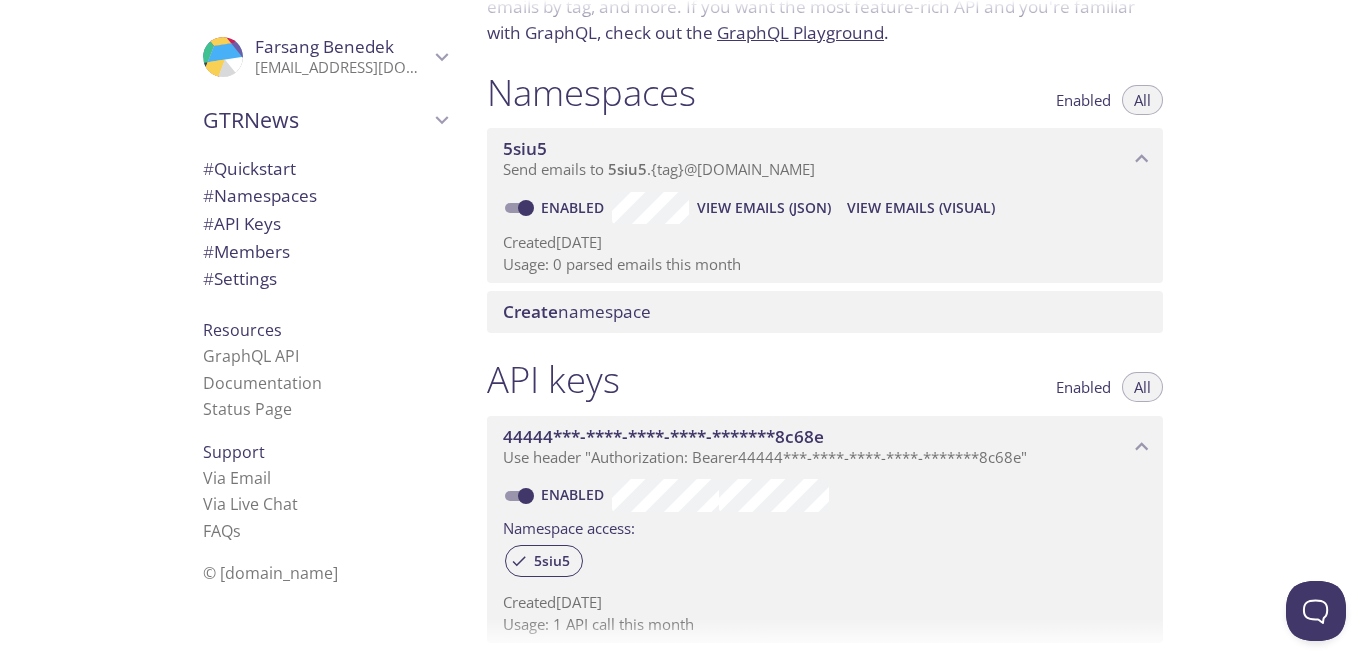 scroll, scrollTop: 188, scrollLeft: 0, axis: vertical 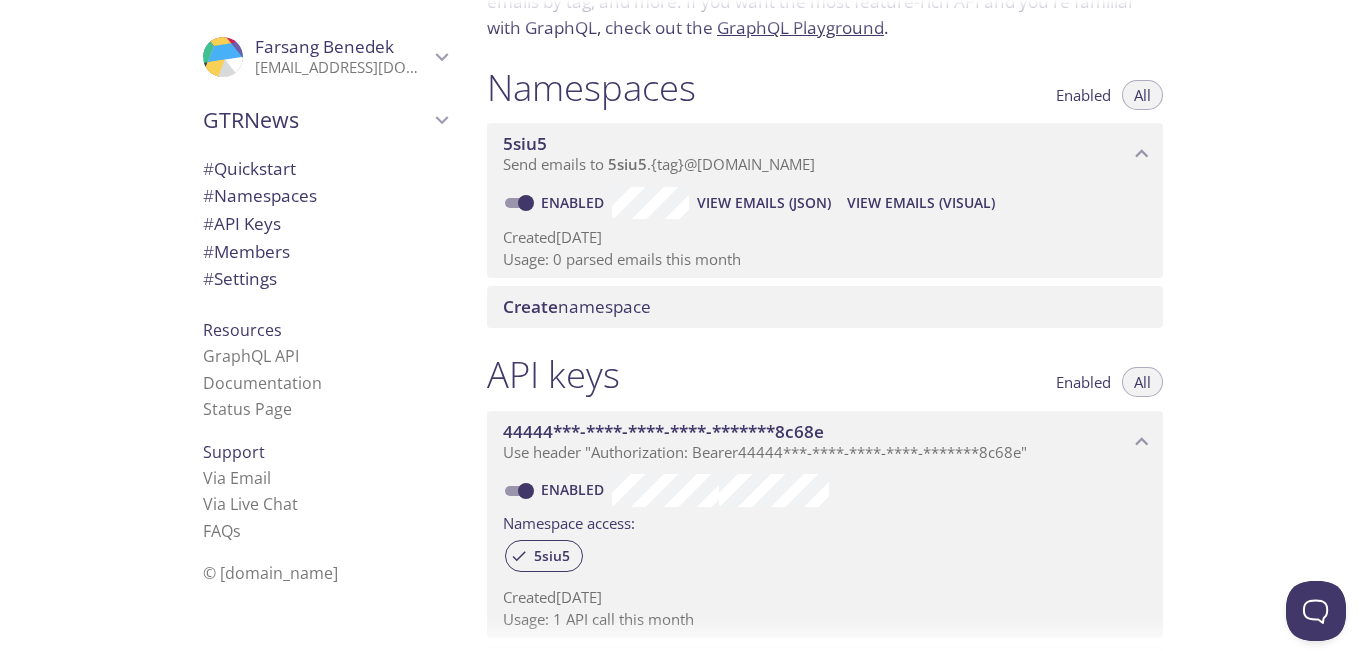 click on "Create  namespace" at bounding box center (577, 306) 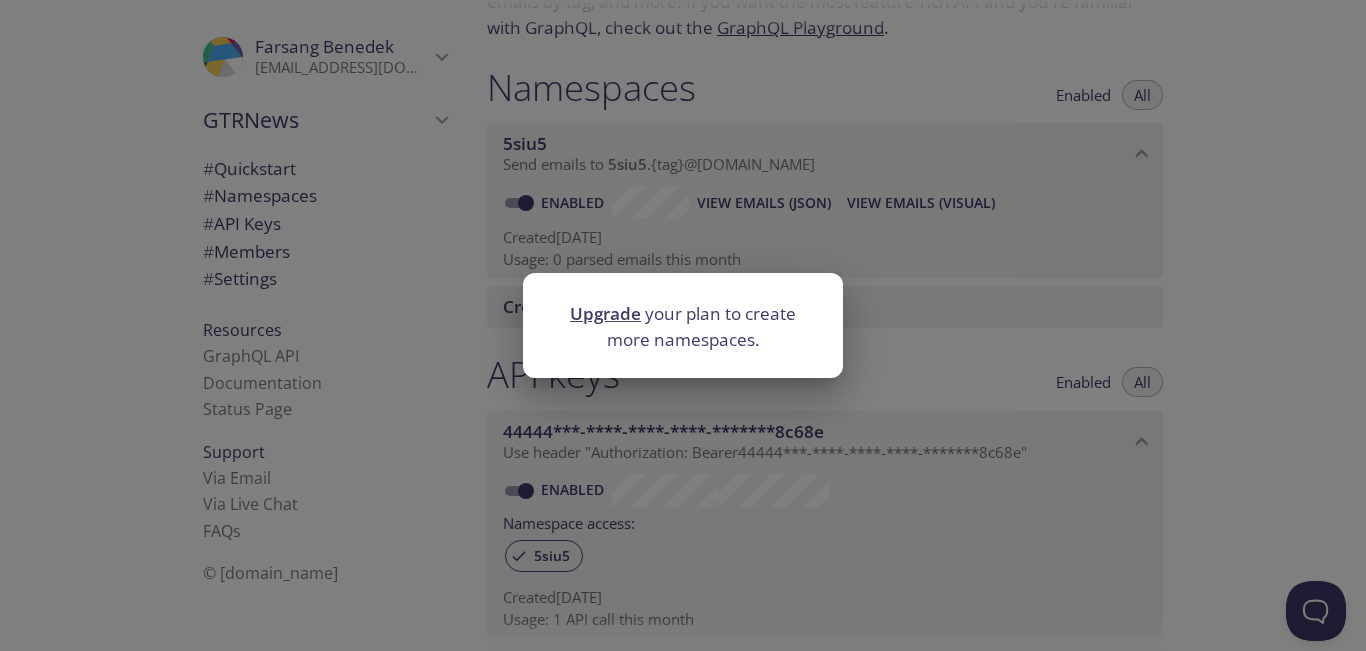 click on "Upgrade   your plan to create more namespaces." at bounding box center [683, 325] 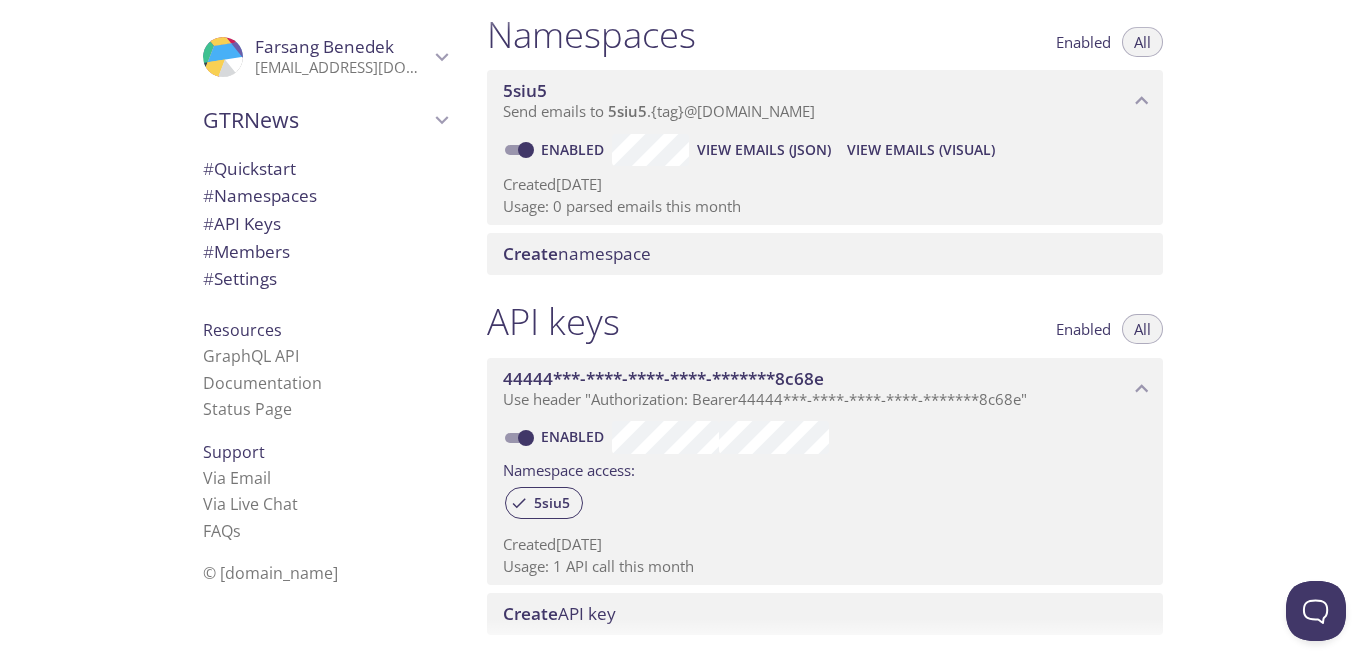 scroll, scrollTop: 238, scrollLeft: 0, axis: vertical 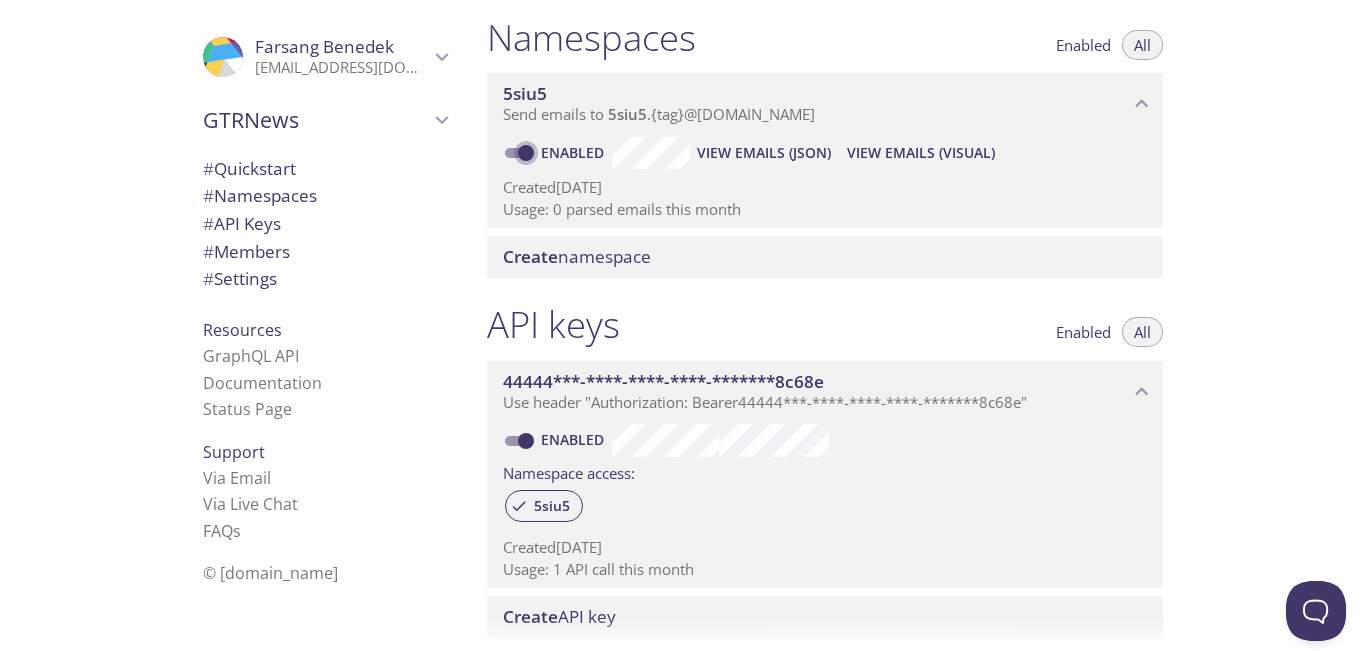 click on "Enabled" at bounding box center [526, 153] 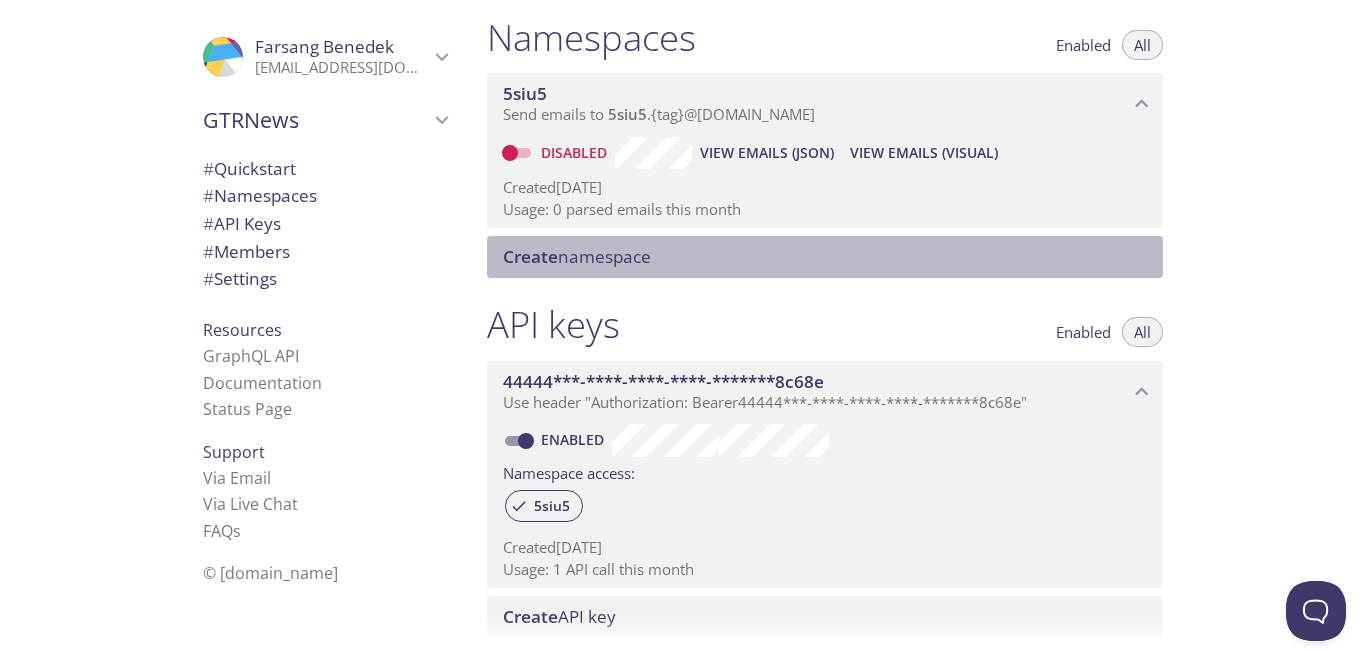 click on "Create  namespace" at bounding box center [577, 256] 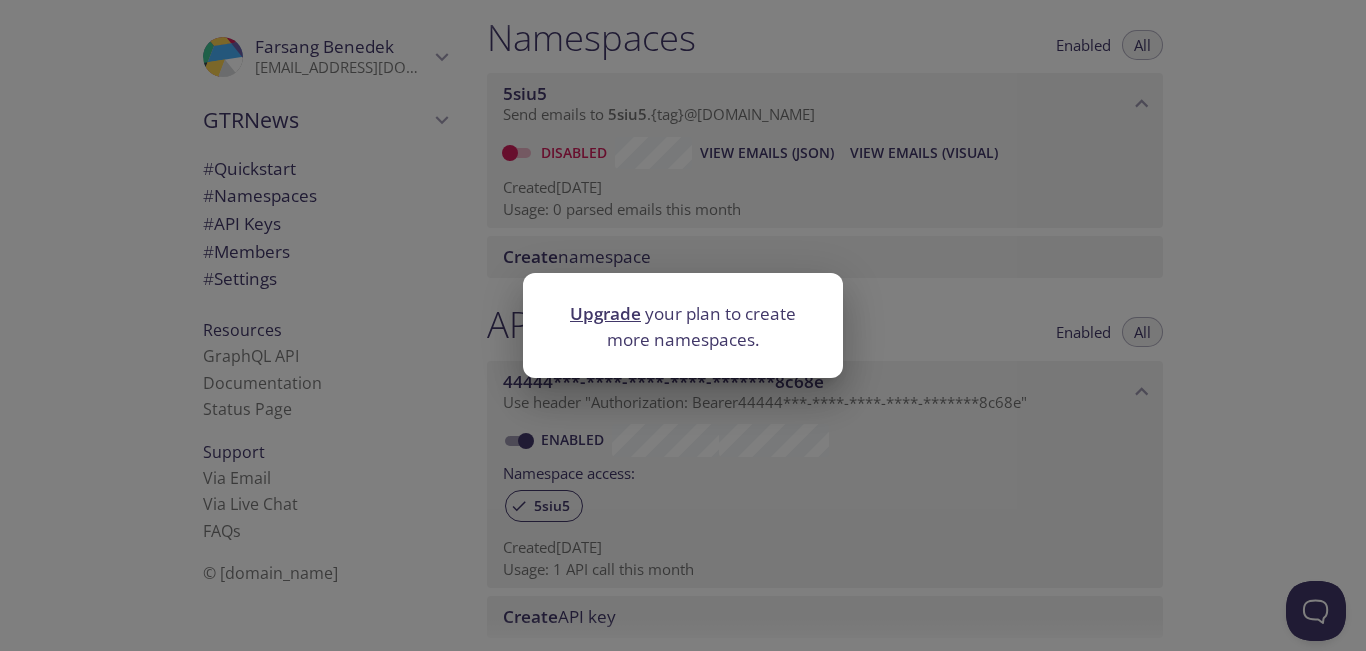 click on "Upgrade   your plan to create more namespaces." at bounding box center [683, 325] 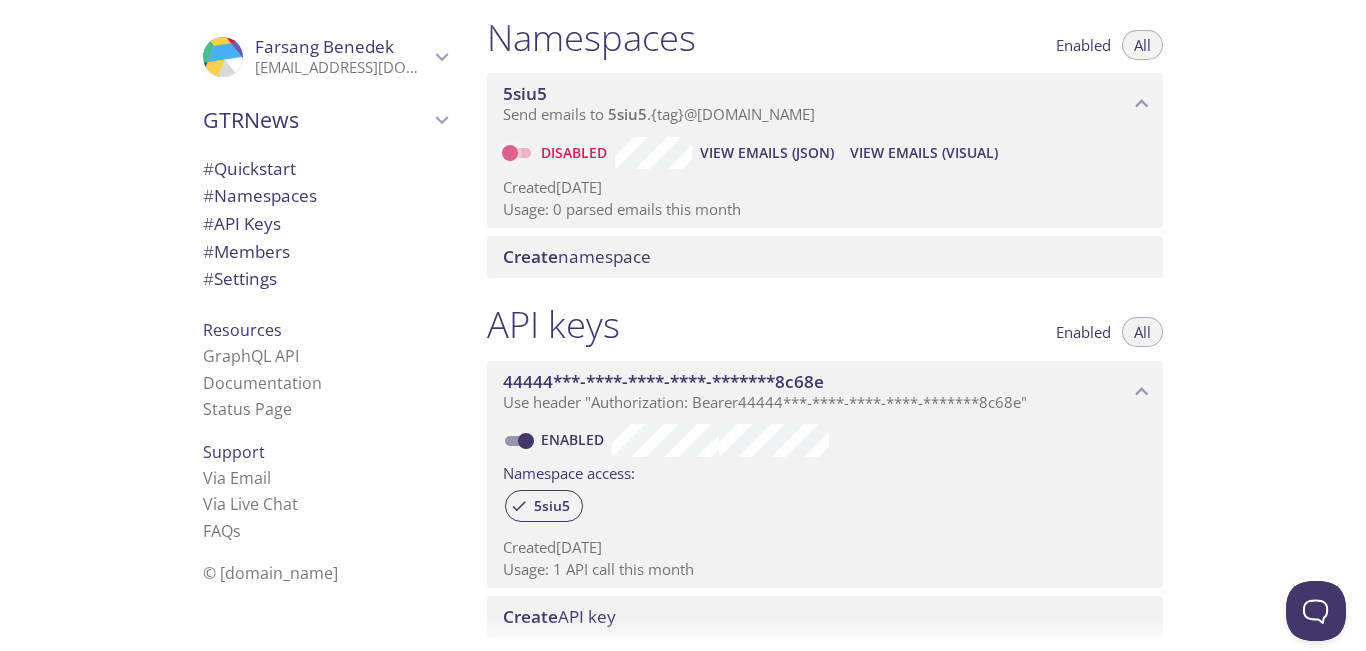 click on "Disabled" at bounding box center [510, 153] 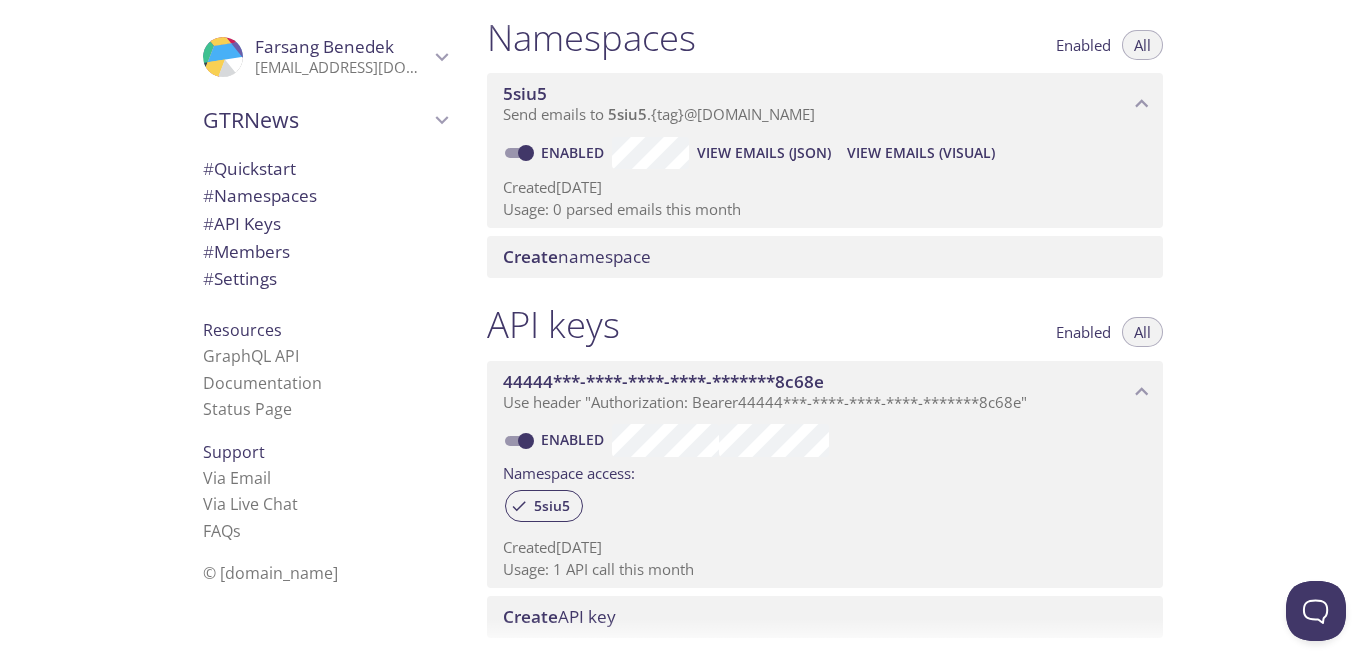 click on "#  Settings" at bounding box center (240, 278) 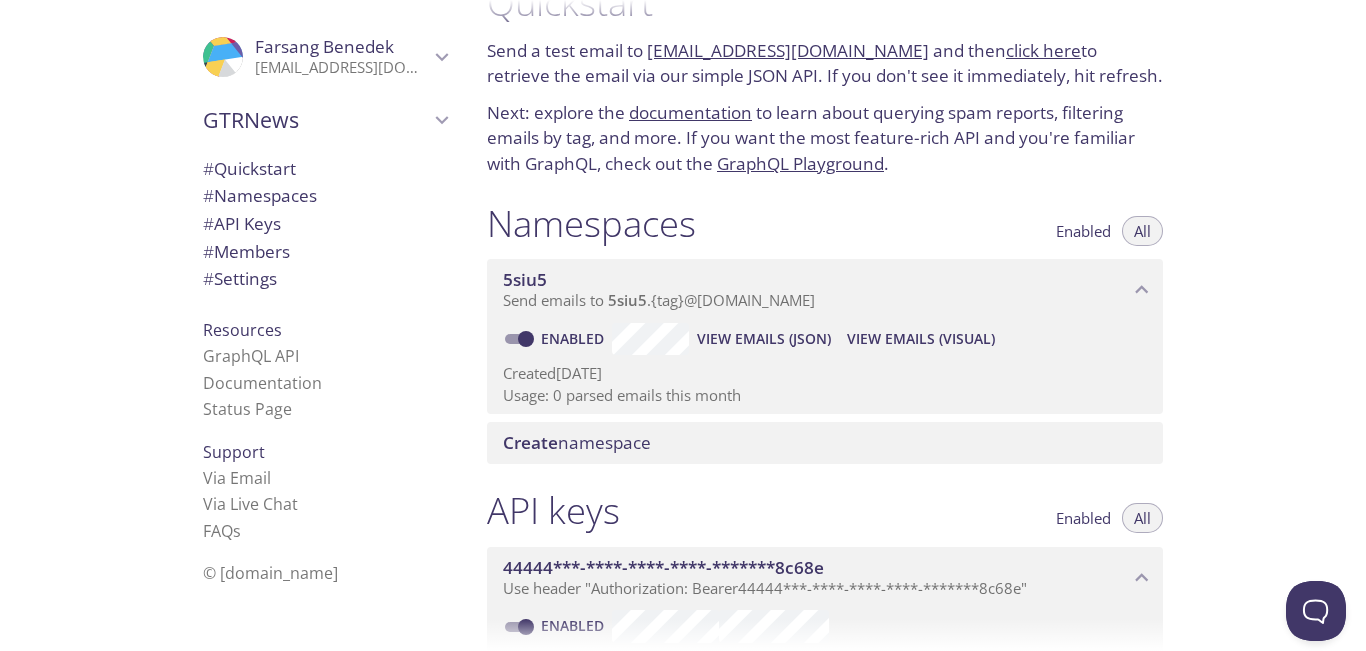 scroll, scrollTop: 50, scrollLeft: 0, axis: vertical 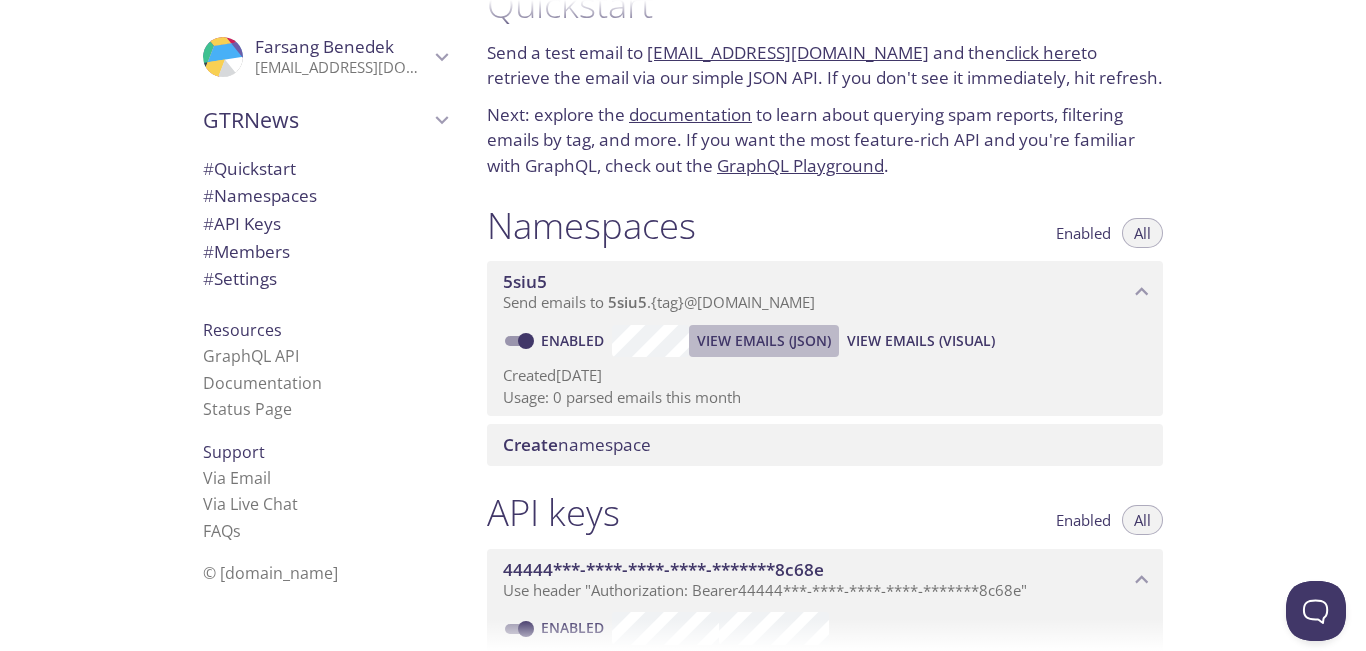 click on "View Emails (JSON)" at bounding box center (764, 341) 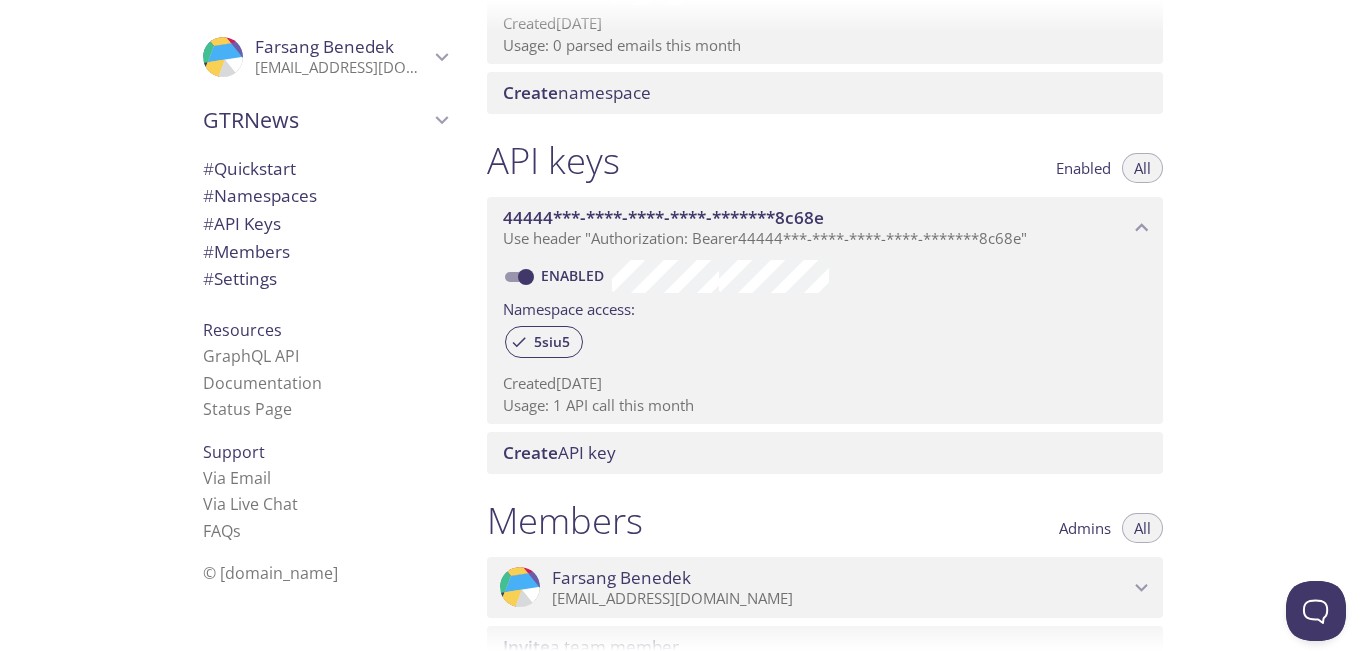 scroll, scrollTop: 410, scrollLeft: 0, axis: vertical 